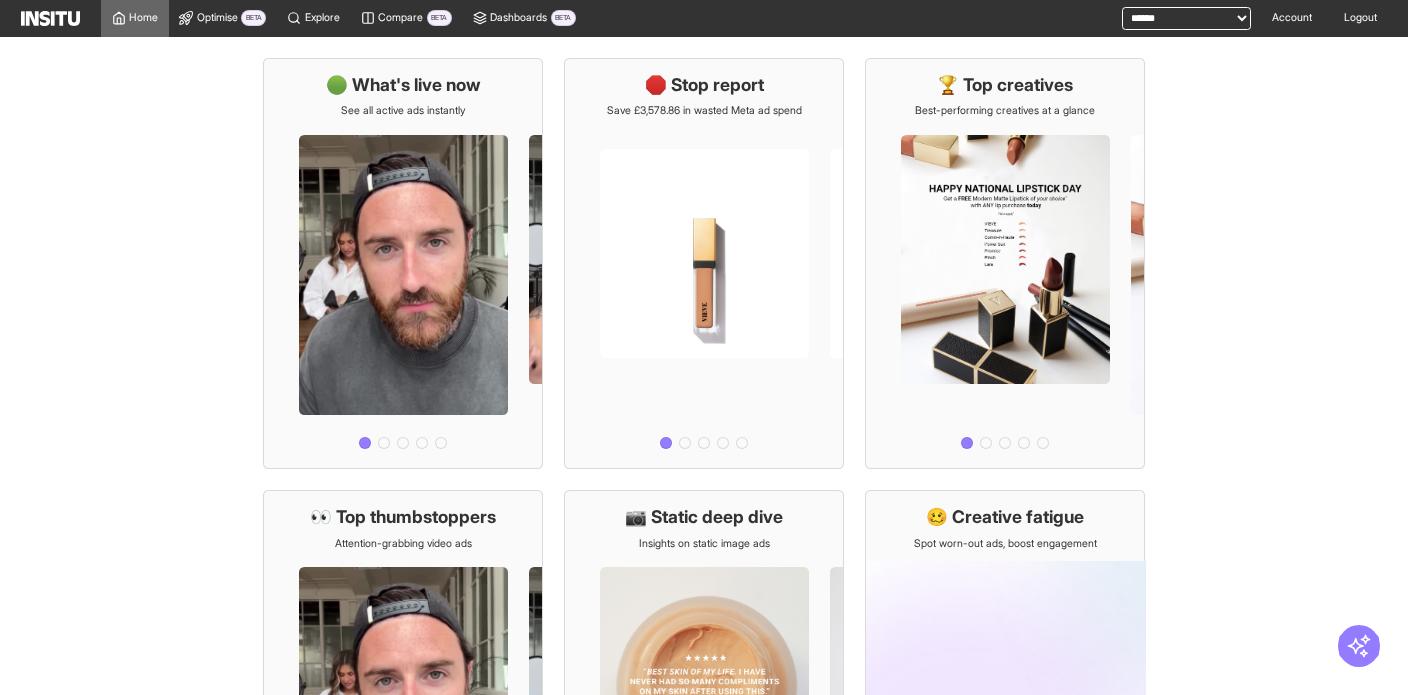 scroll, scrollTop: 0, scrollLeft: 0, axis: both 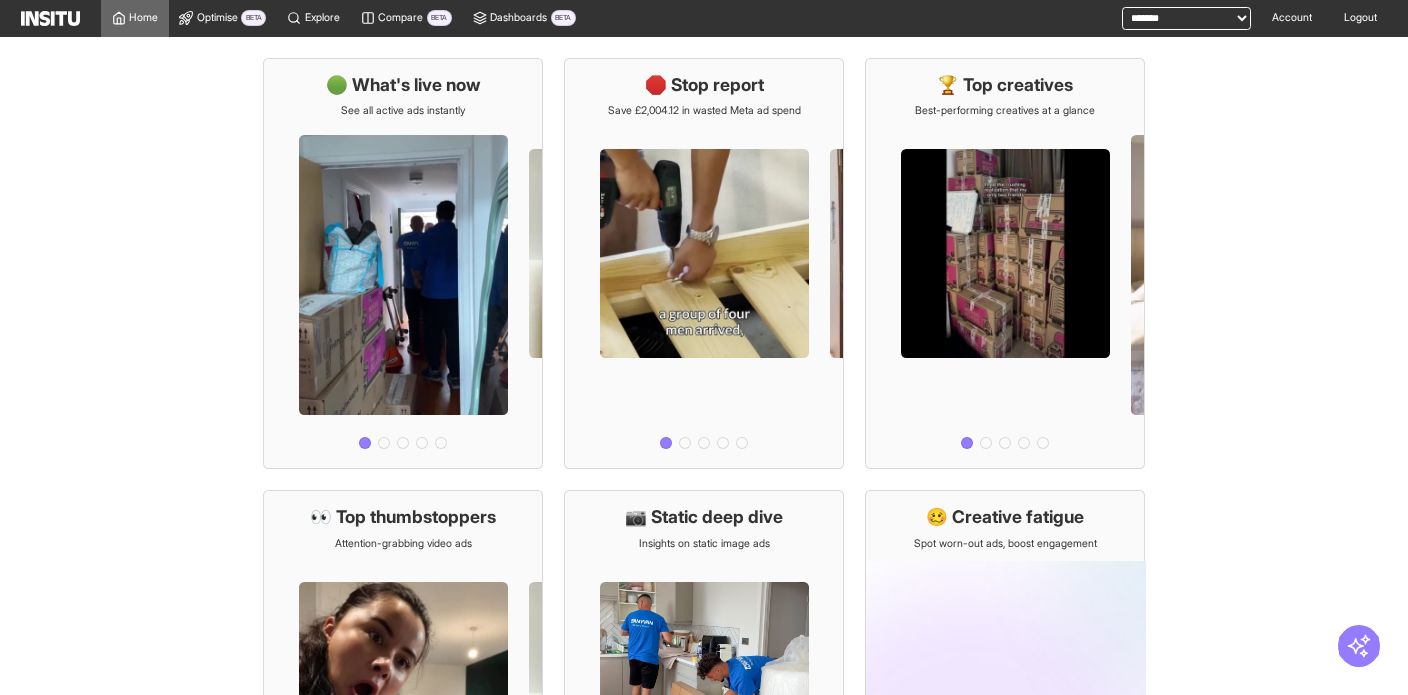 click on "**********" at bounding box center [1186, 18] 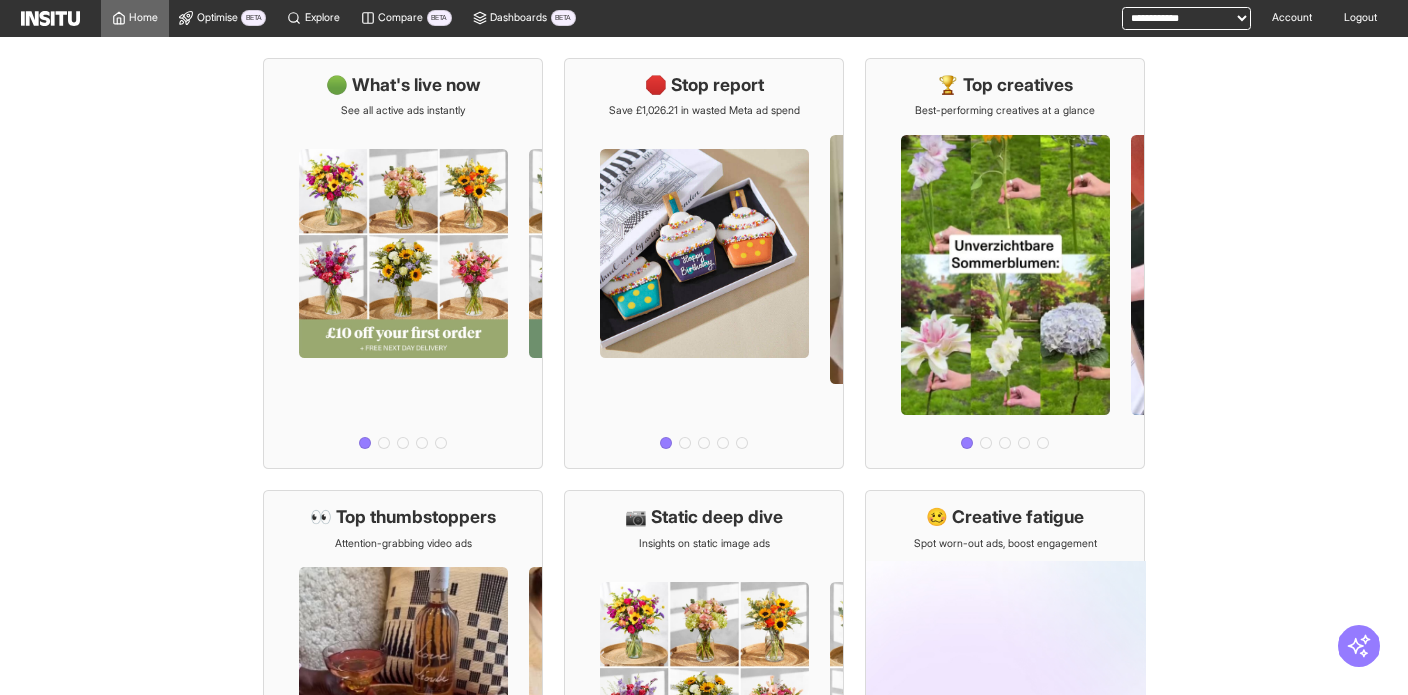 scroll, scrollTop: 0, scrollLeft: 0, axis: both 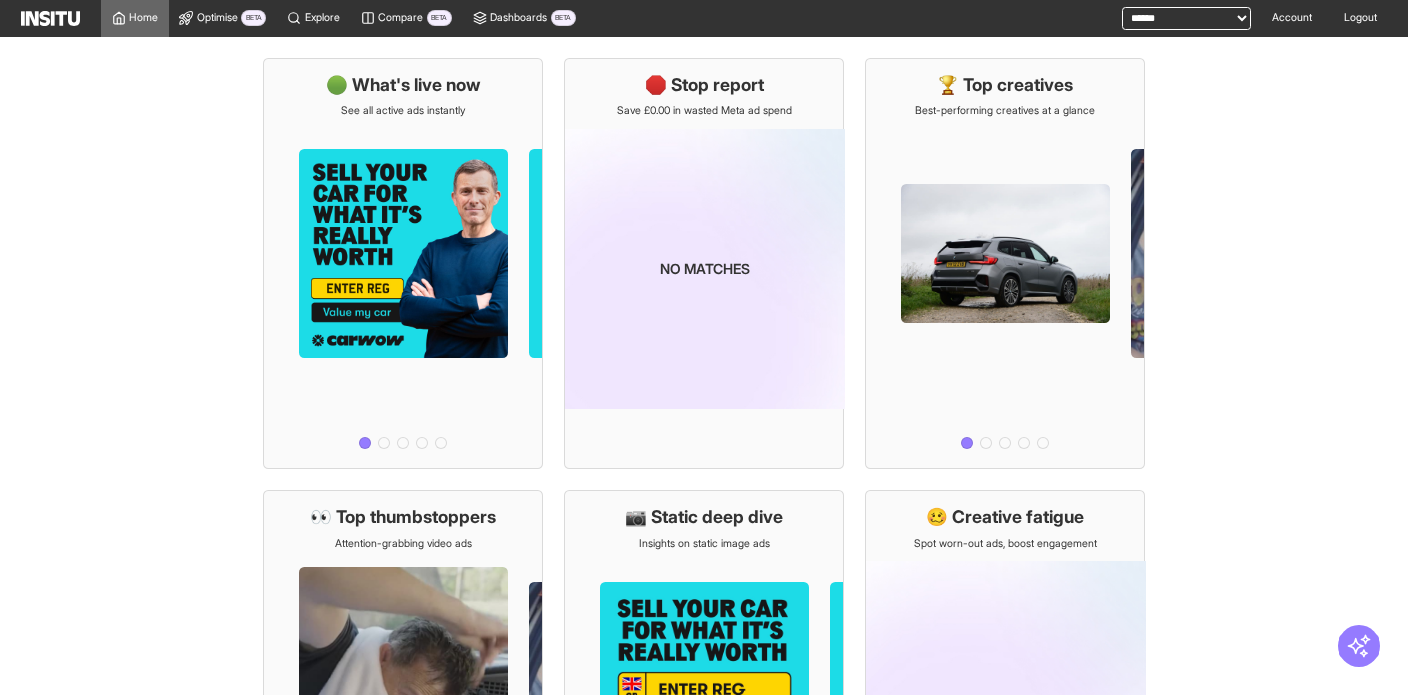 click on "**********" at bounding box center (1186, 18) 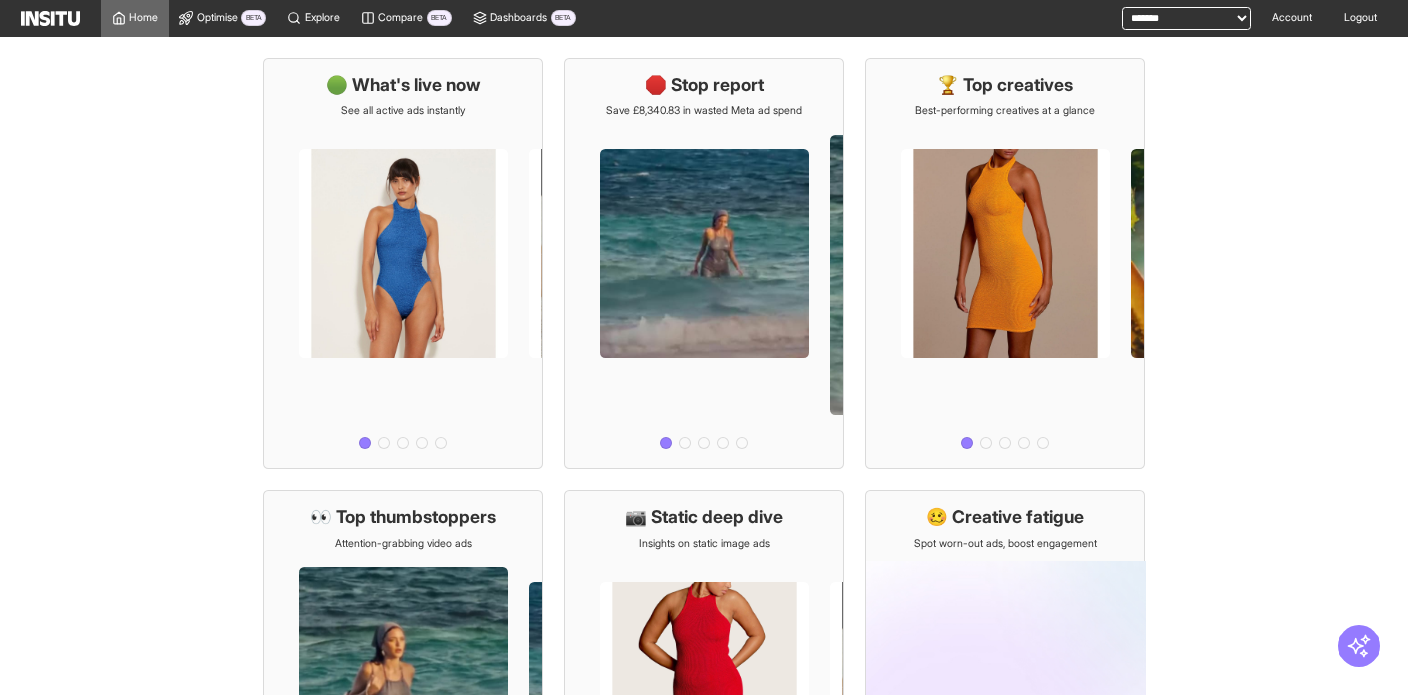 scroll, scrollTop: 0, scrollLeft: 0, axis: both 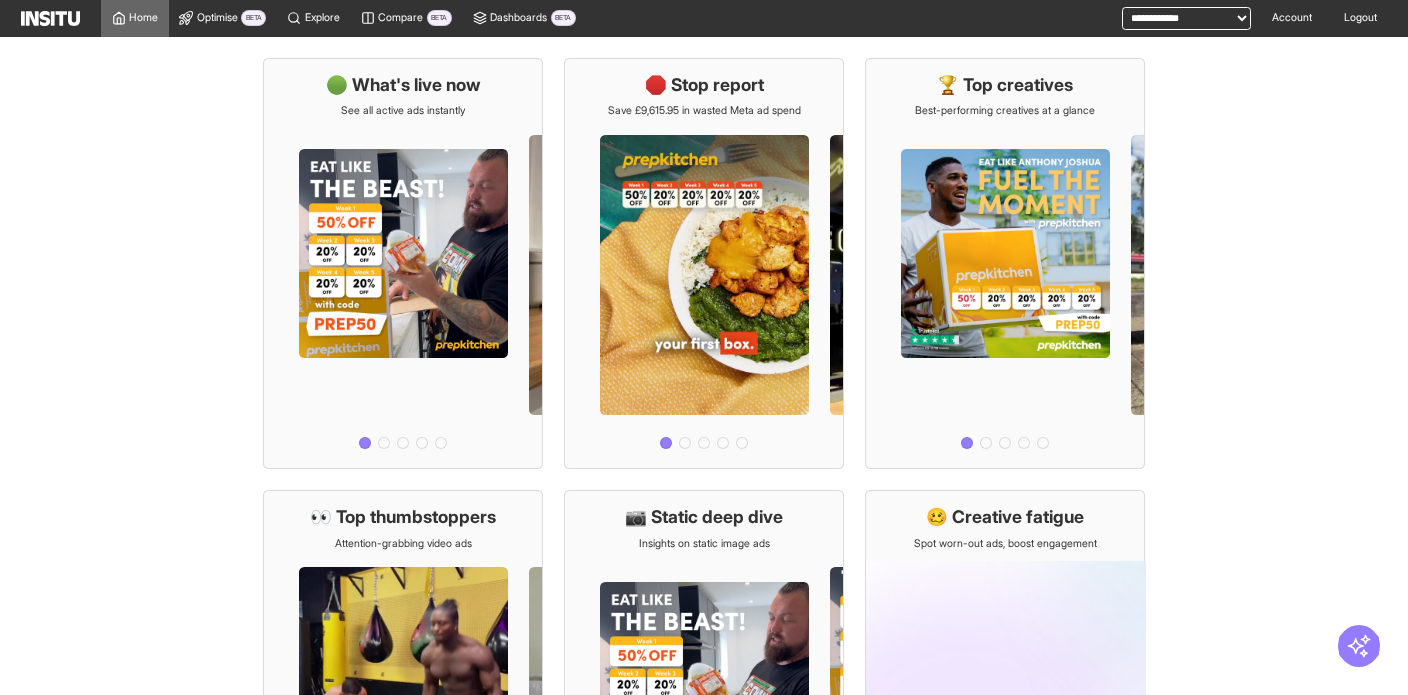 click on "**********" at bounding box center [1186, 18] 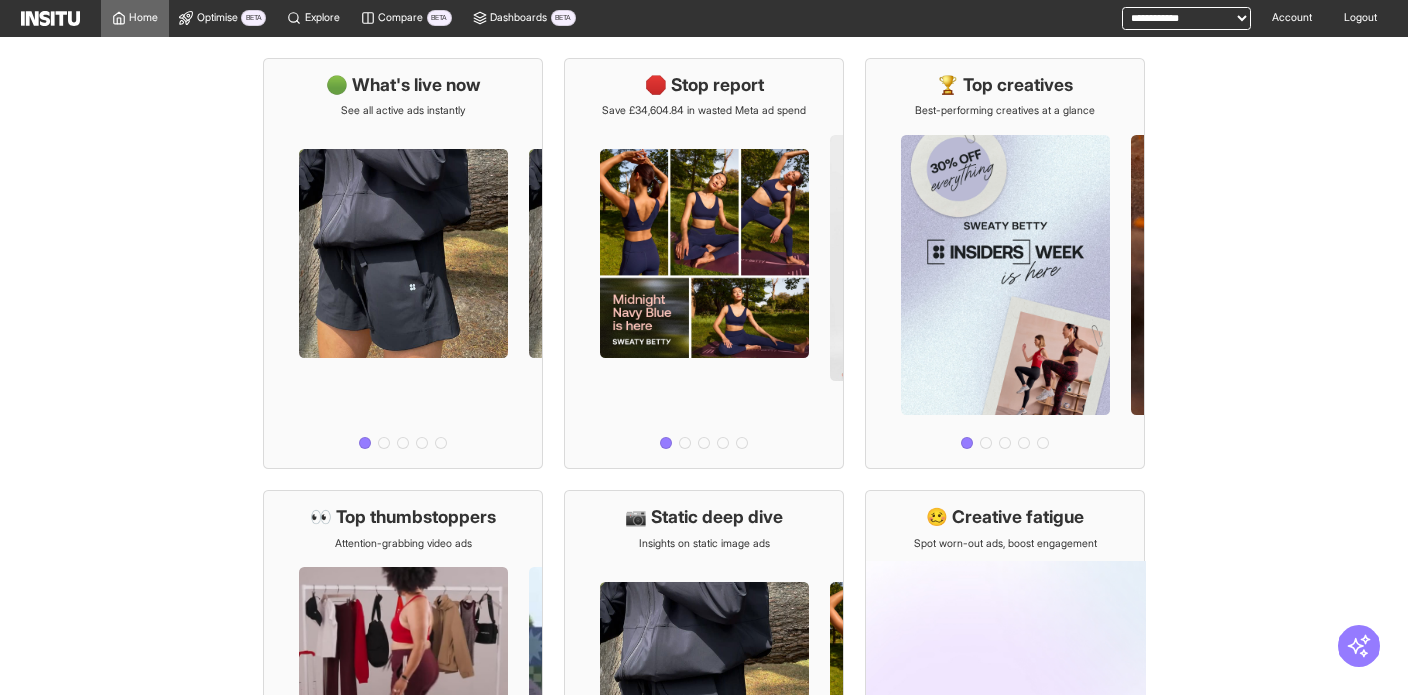scroll, scrollTop: 0, scrollLeft: 0, axis: both 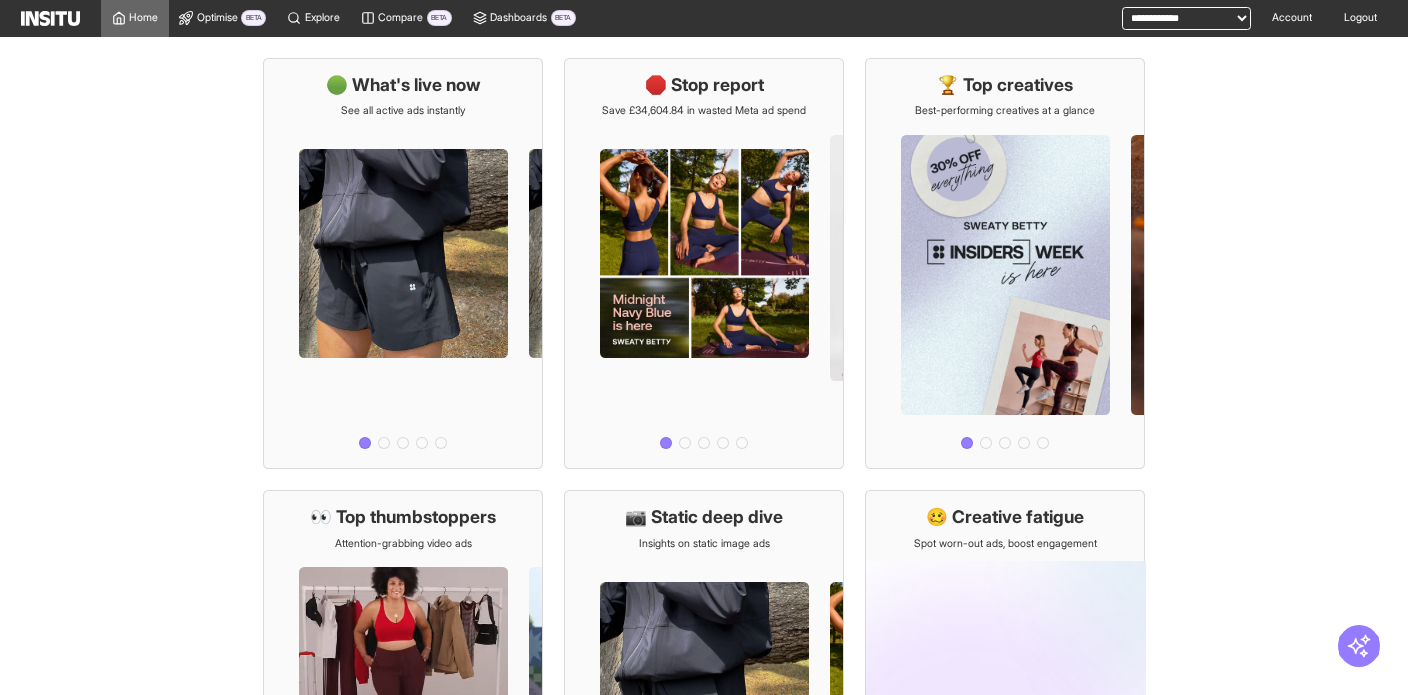 click on "**********" at bounding box center (1186, 18) 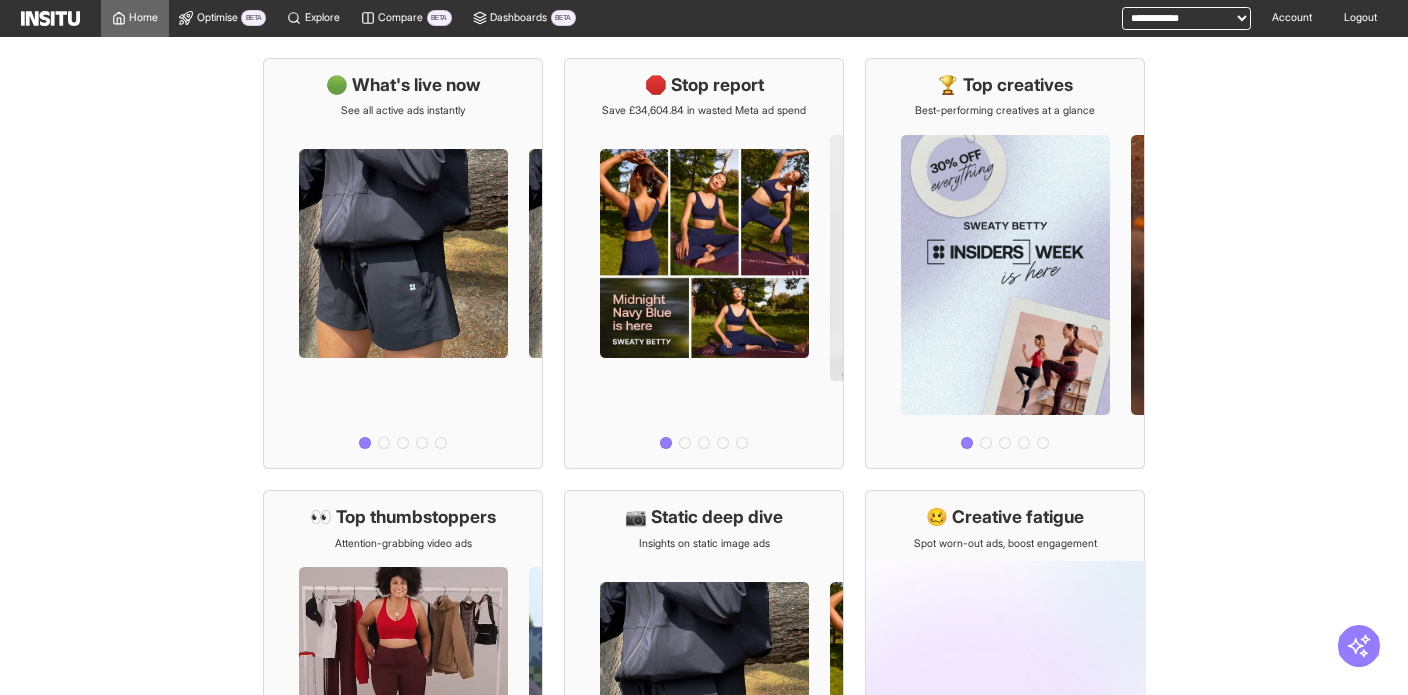select on "**********" 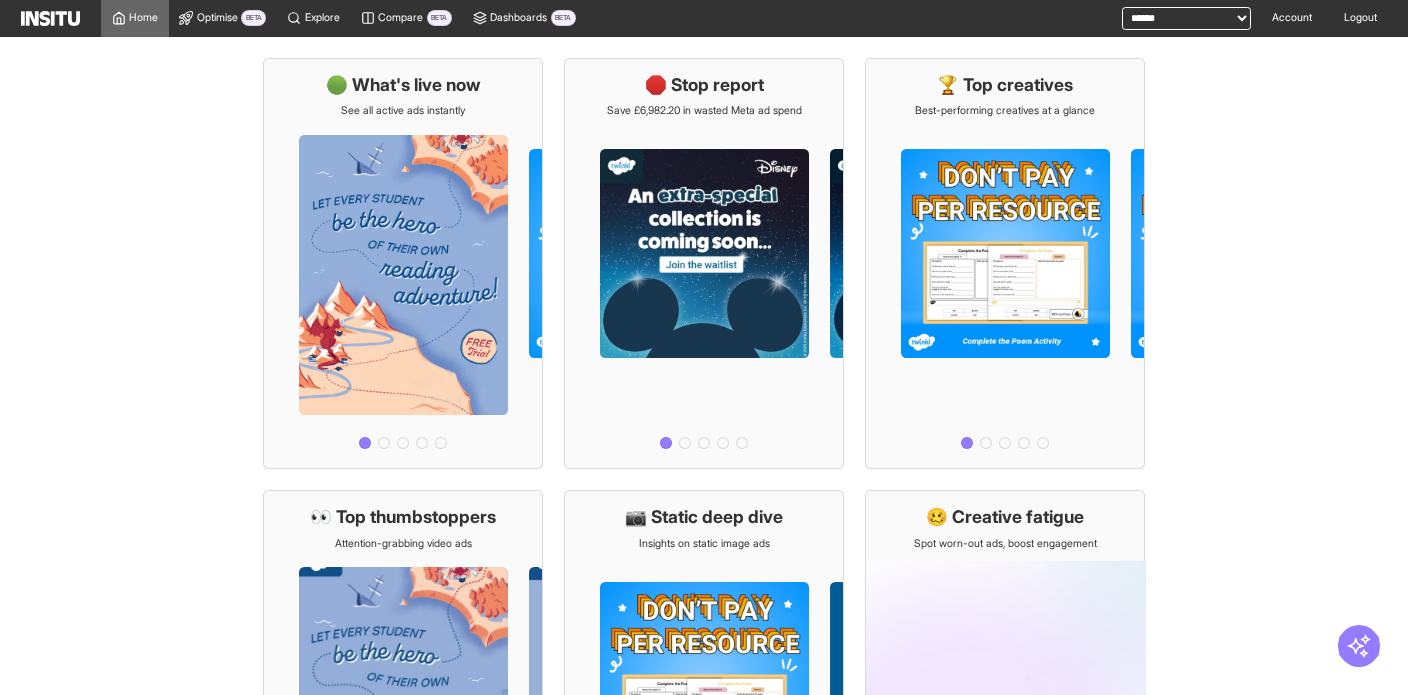 scroll, scrollTop: 0, scrollLeft: 0, axis: both 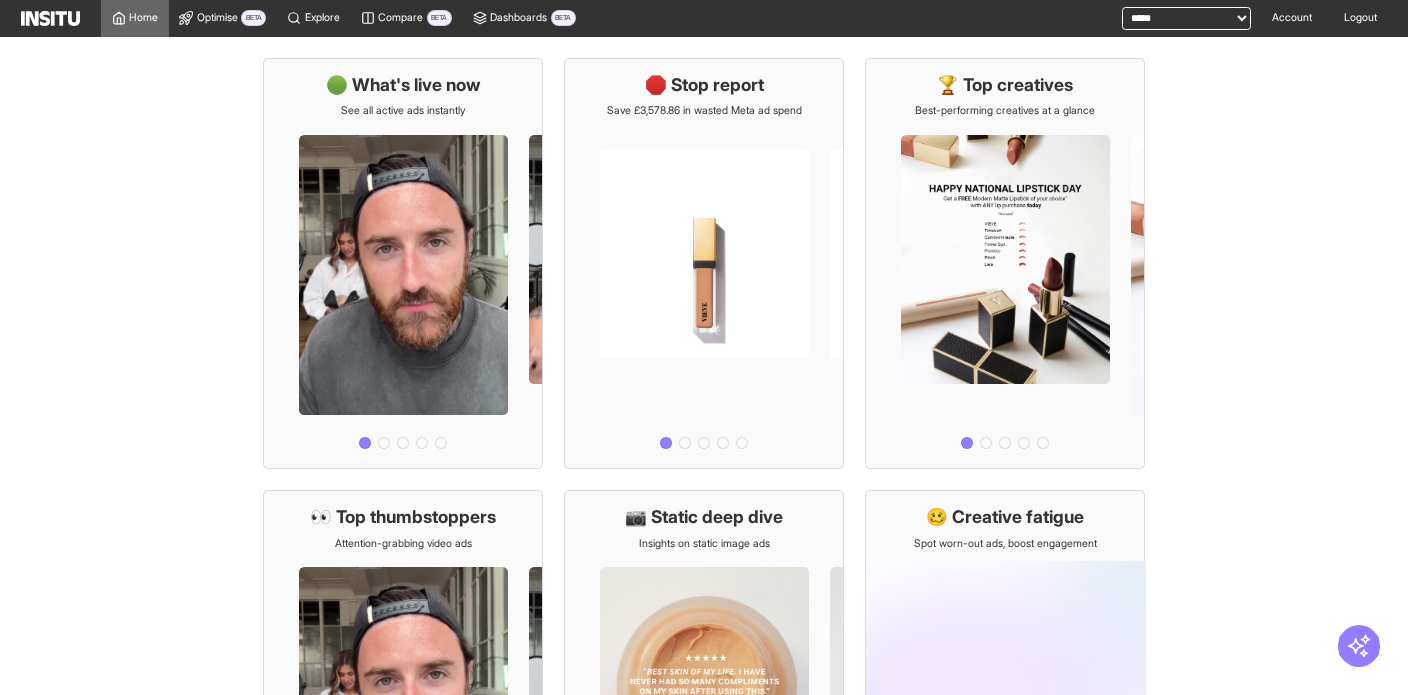 click on "**********" at bounding box center [1186, 18] 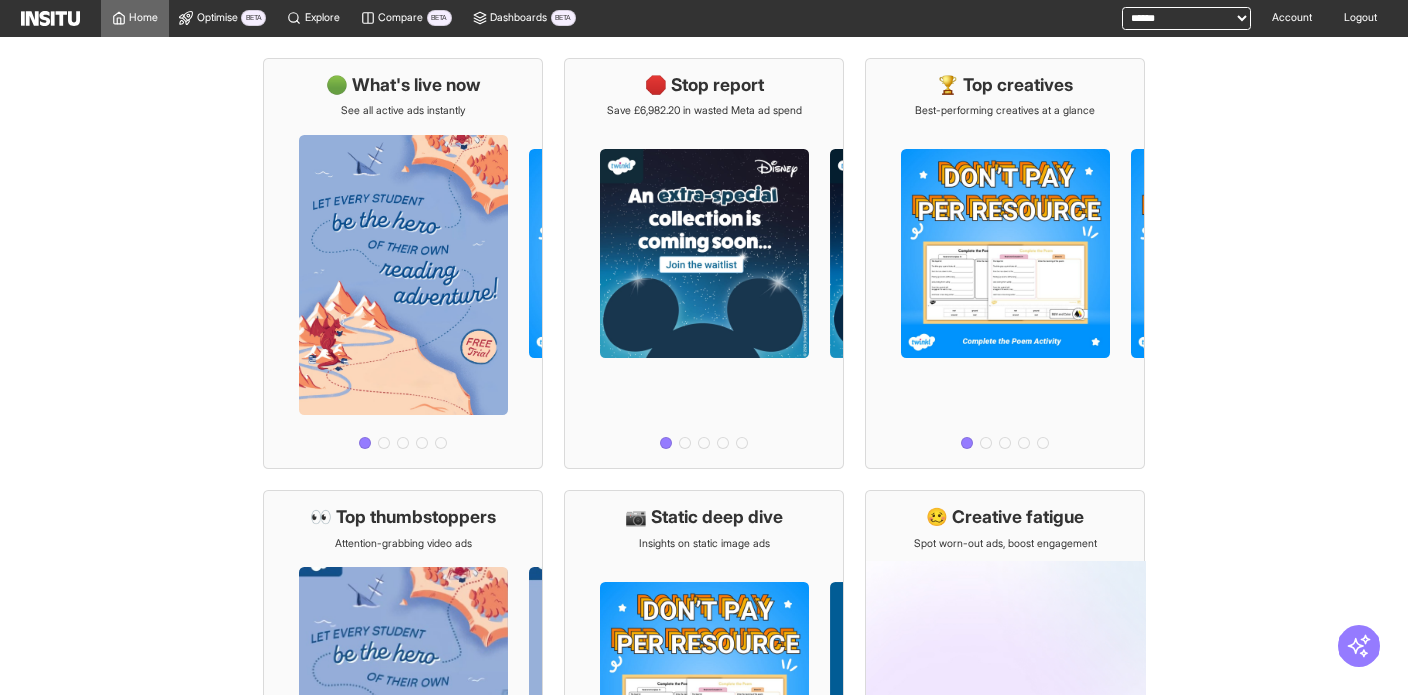 scroll, scrollTop: 0, scrollLeft: 0, axis: both 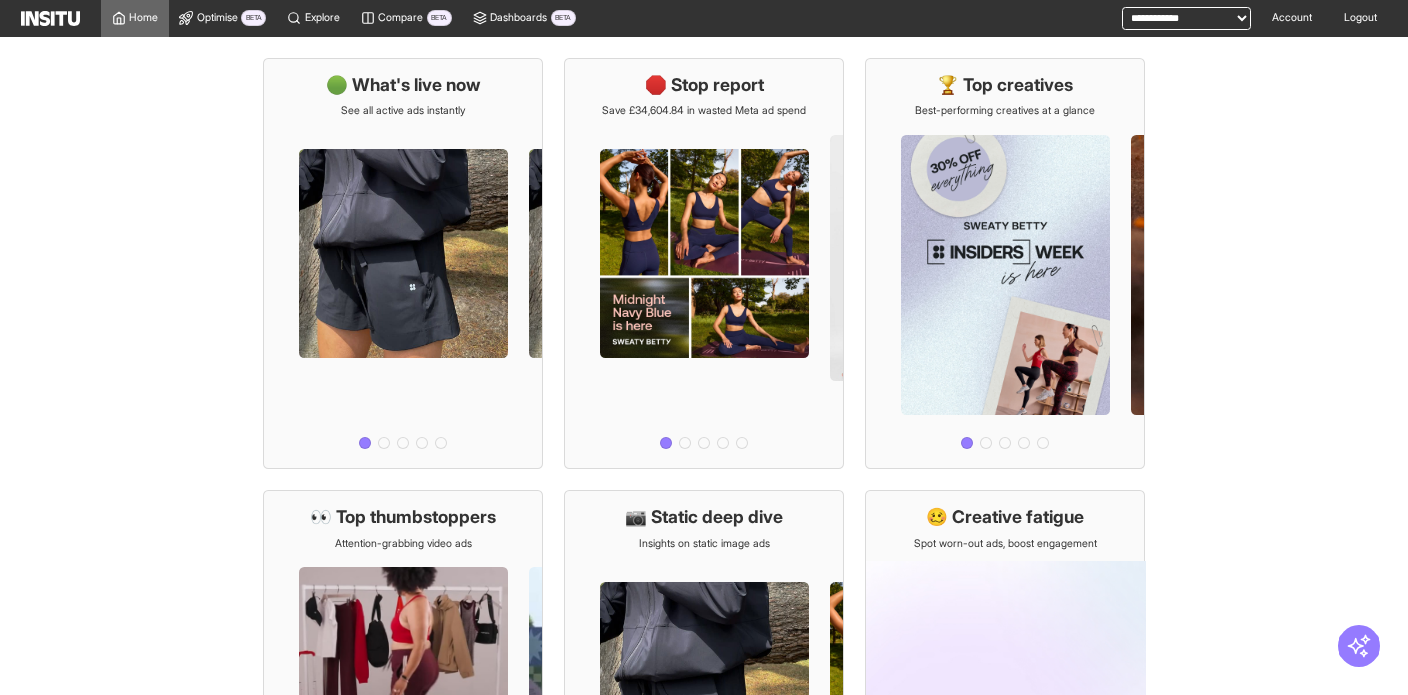 click on "**********" at bounding box center (1186, 18) 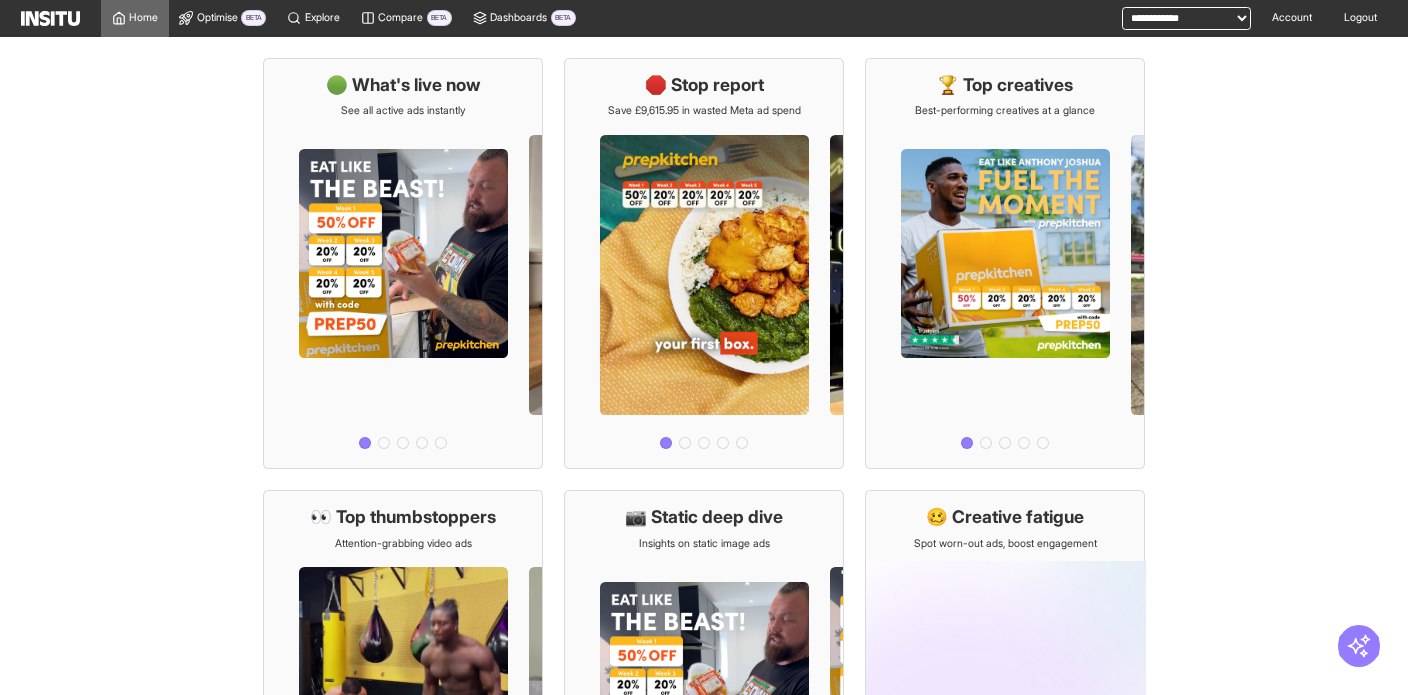 scroll, scrollTop: 0, scrollLeft: 0, axis: both 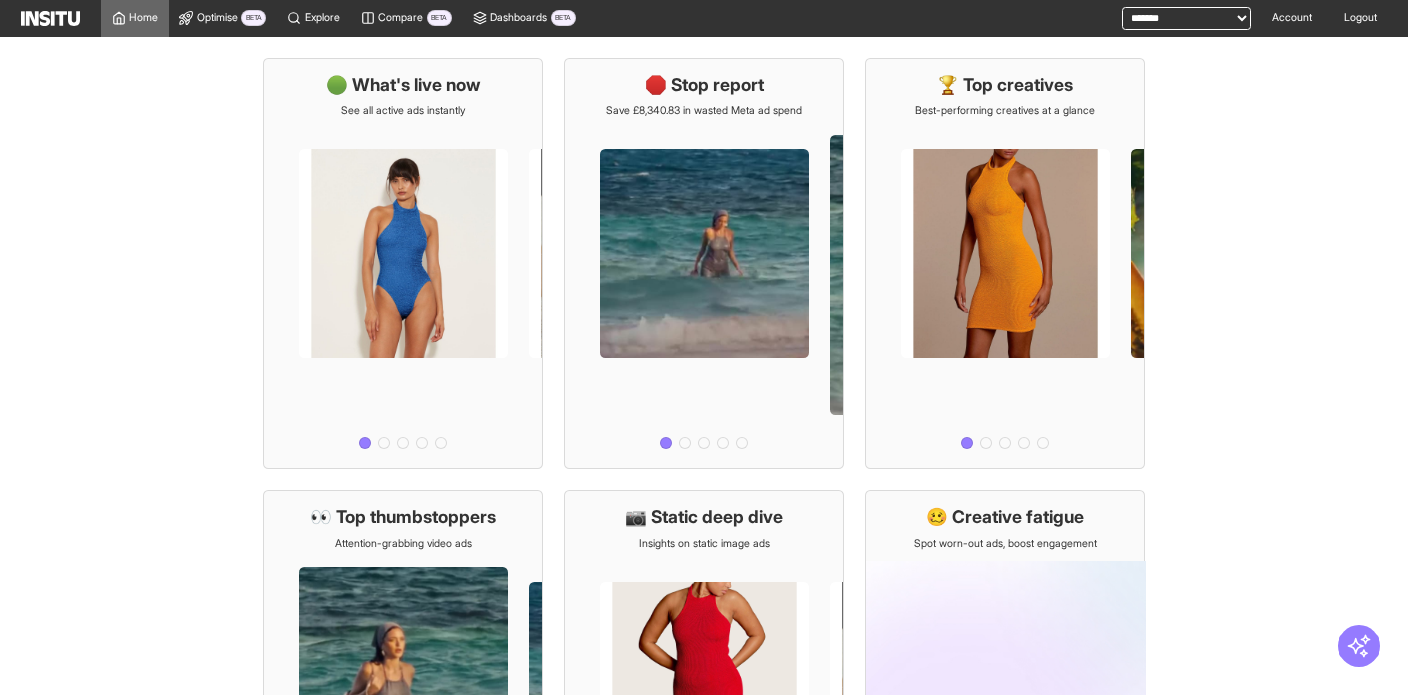 click on "**********" at bounding box center [1186, 18] 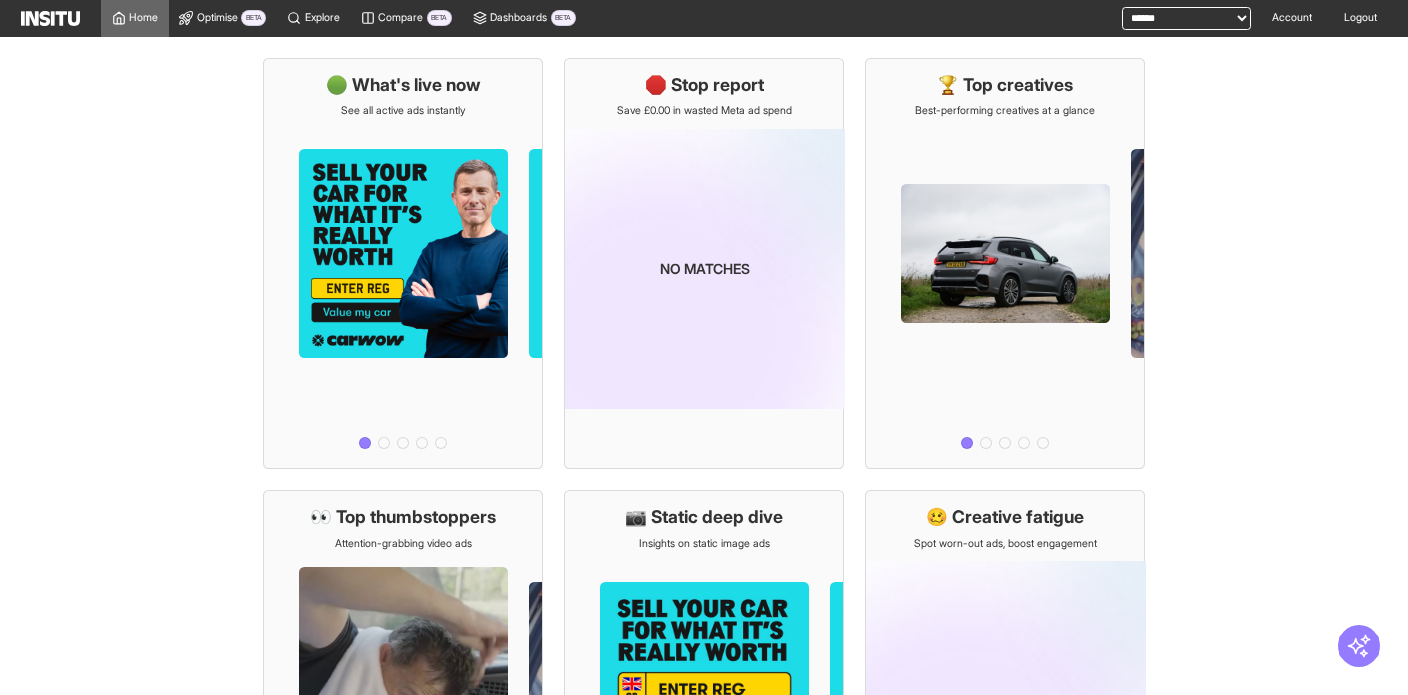 scroll, scrollTop: 0, scrollLeft: 0, axis: both 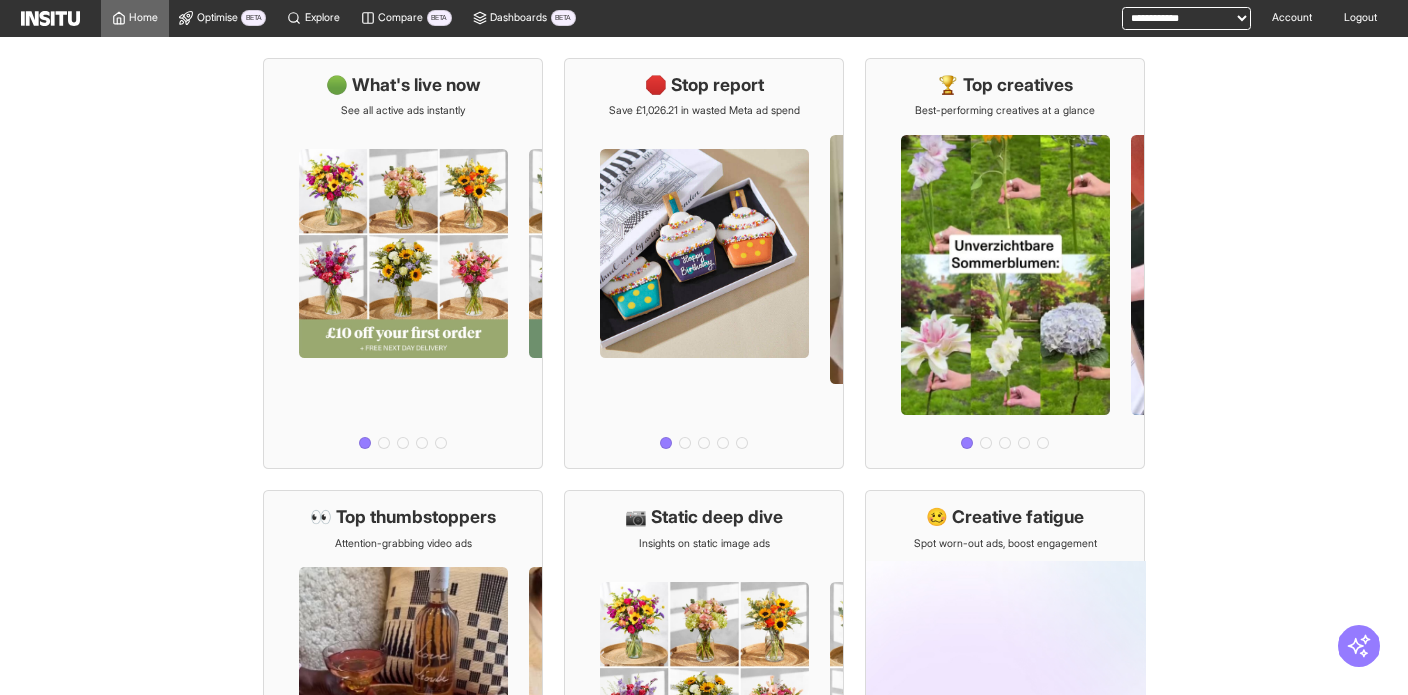 click on "**********" at bounding box center (1186, 18) 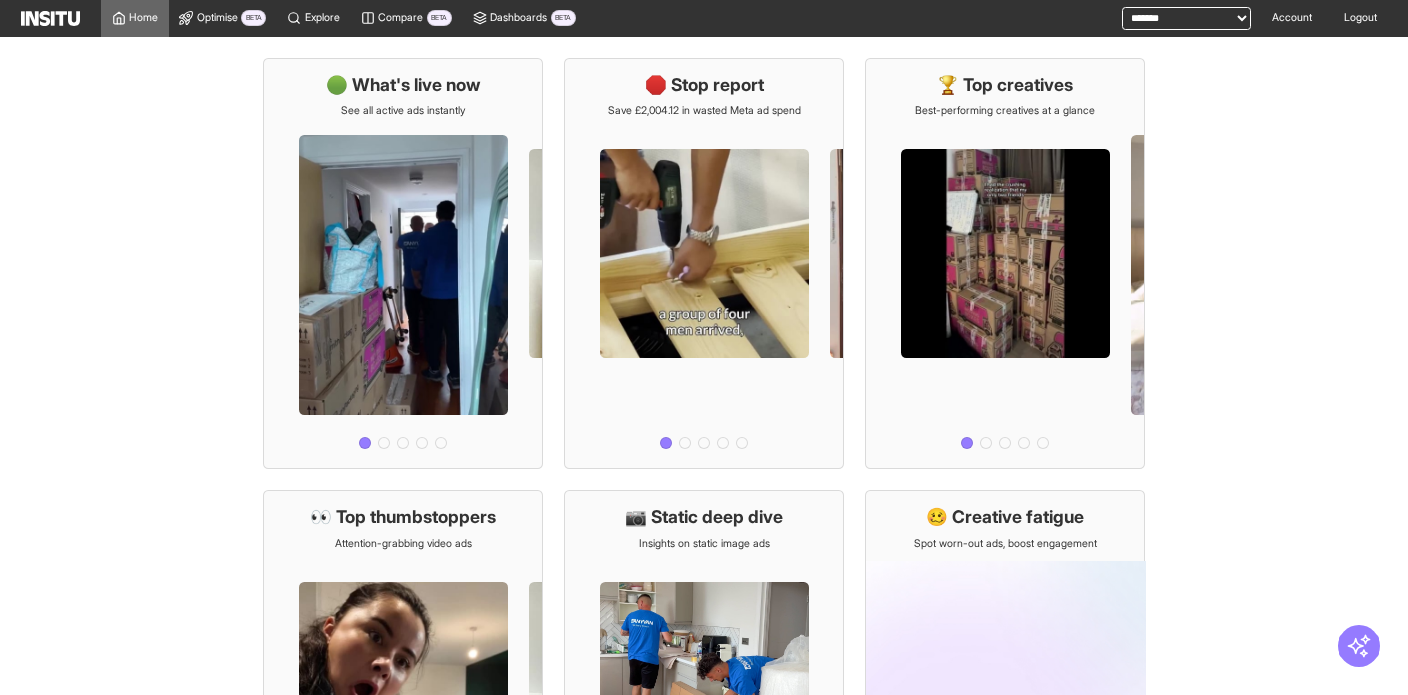 scroll, scrollTop: 0, scrollLeft: 0, axis: both 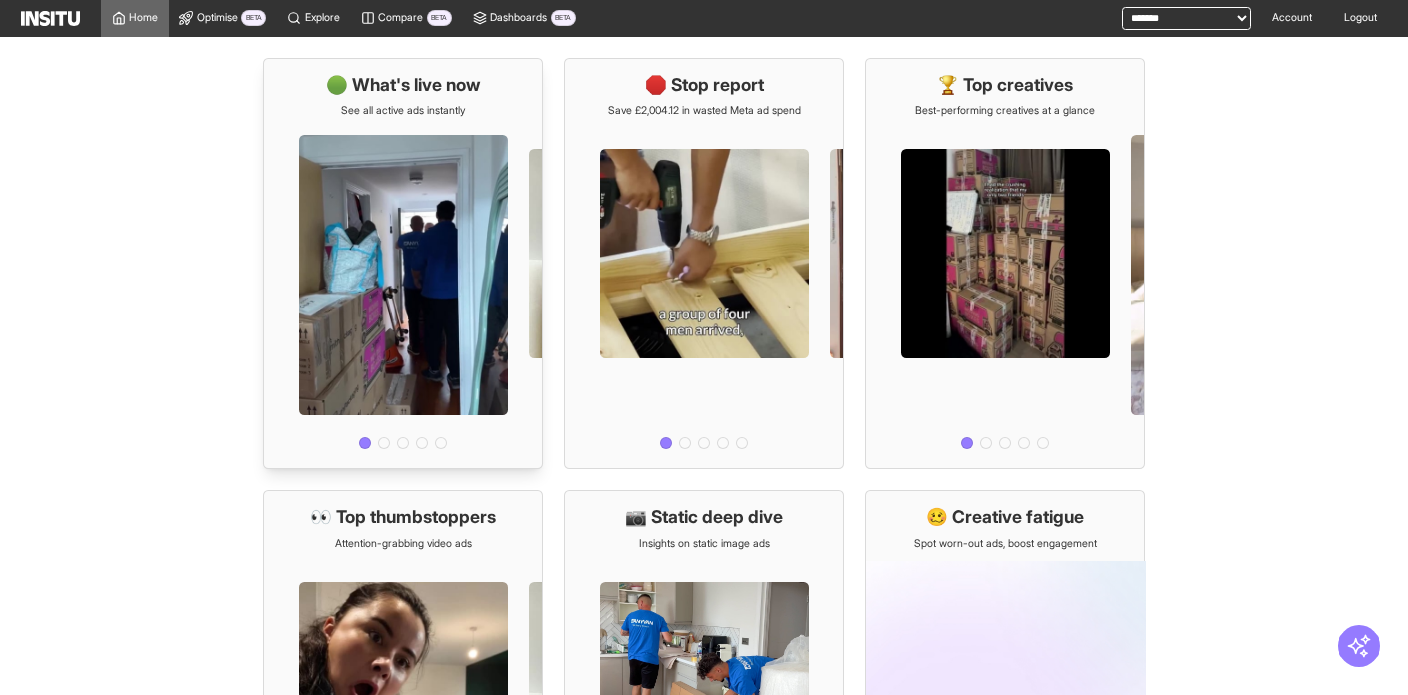 click at bounding box center (384, 443) 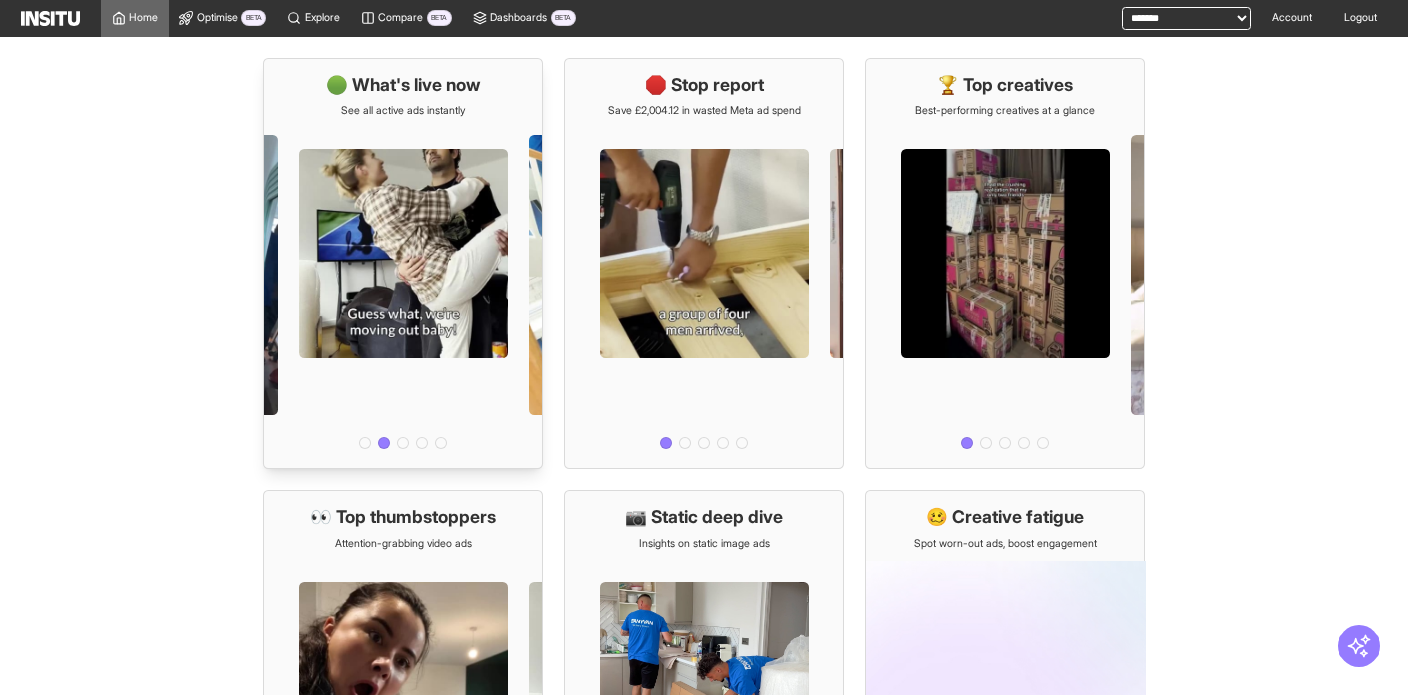 click at bounding box center [403, 443] 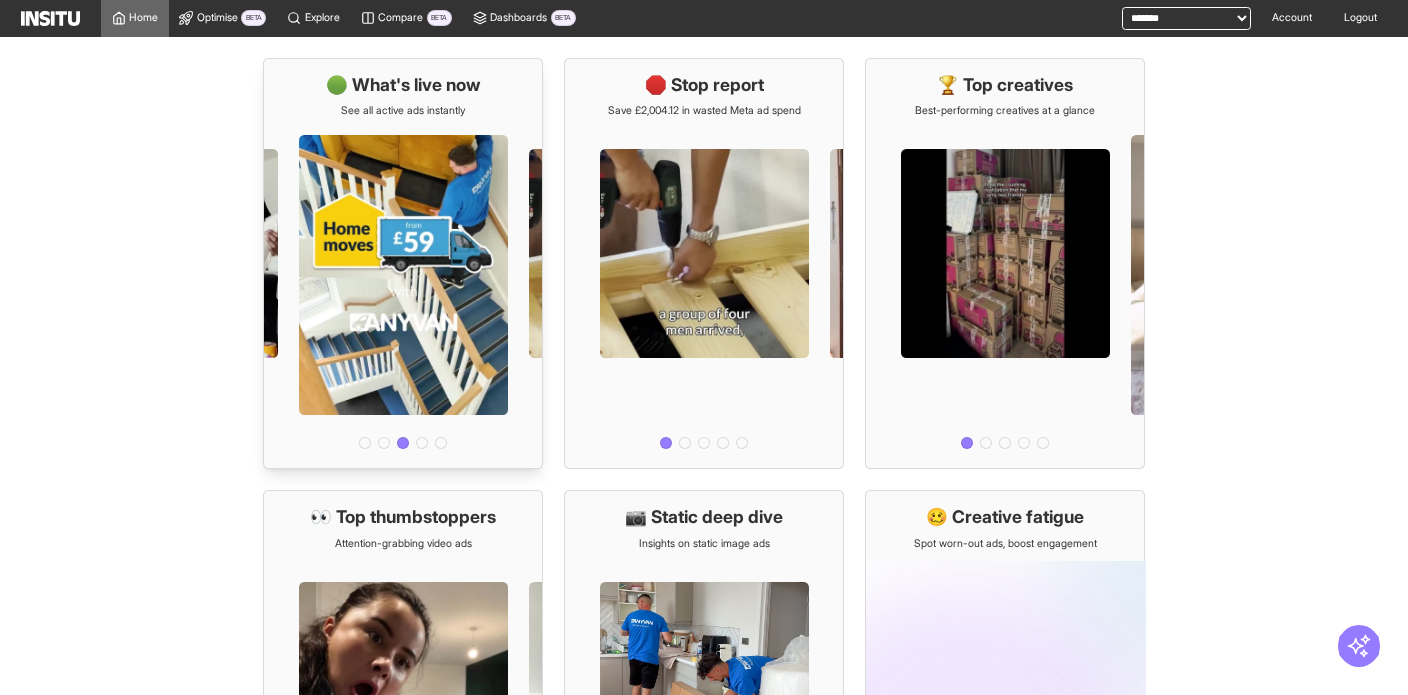 click at bounding box center [422, 443] 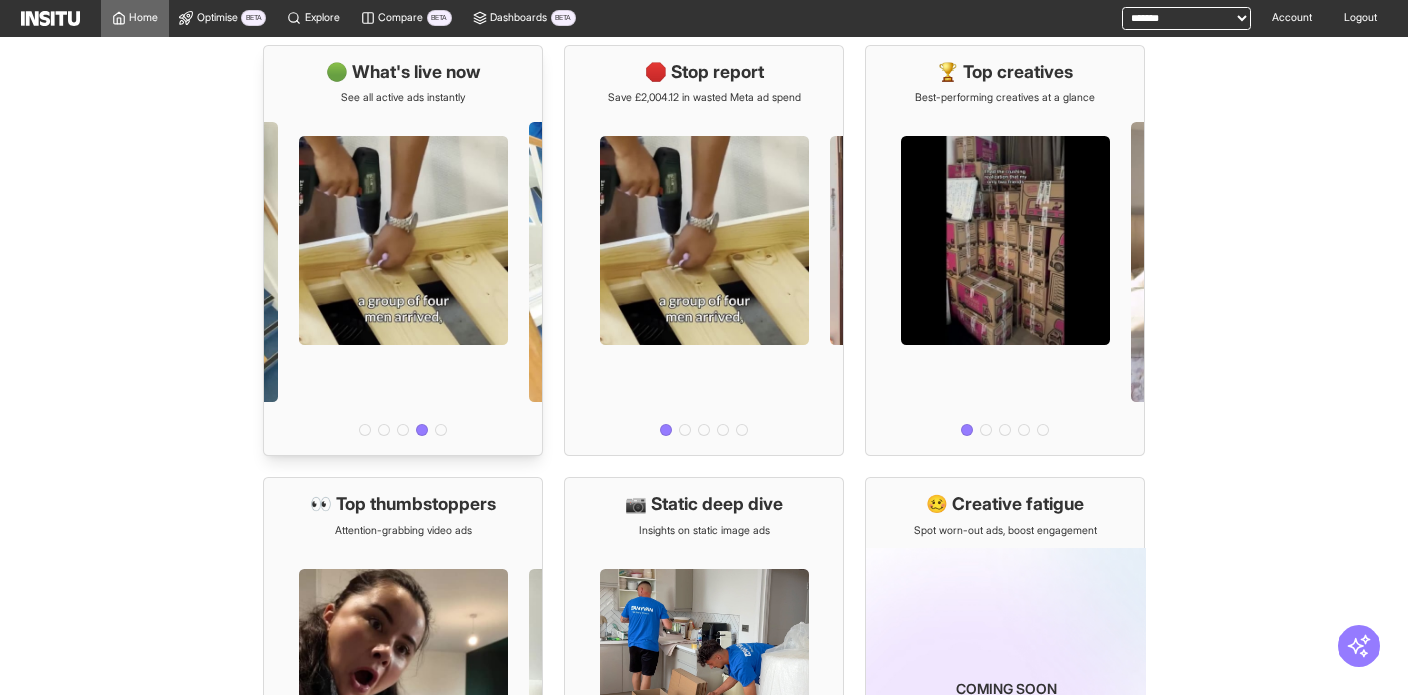 scroll, scrollTop: 7, scrollLeft: 0, axis: vertical 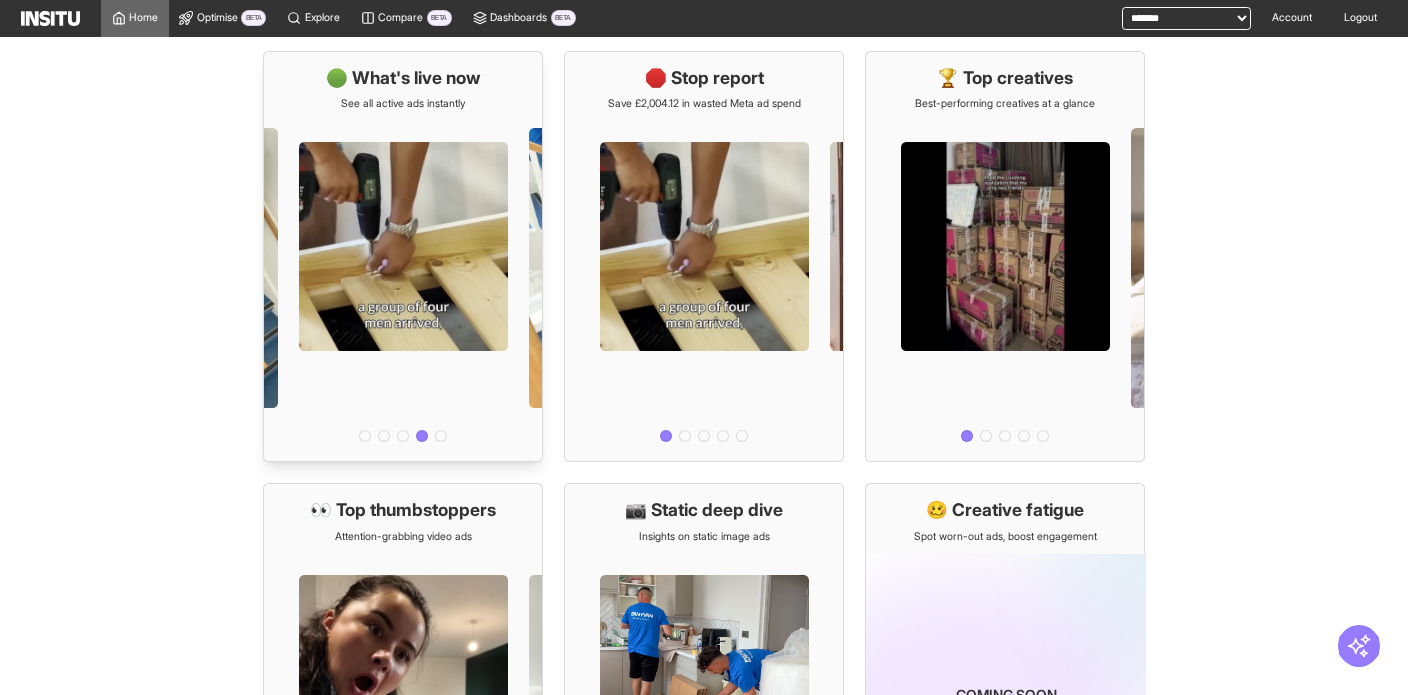 click at bounding box center (441, 436) 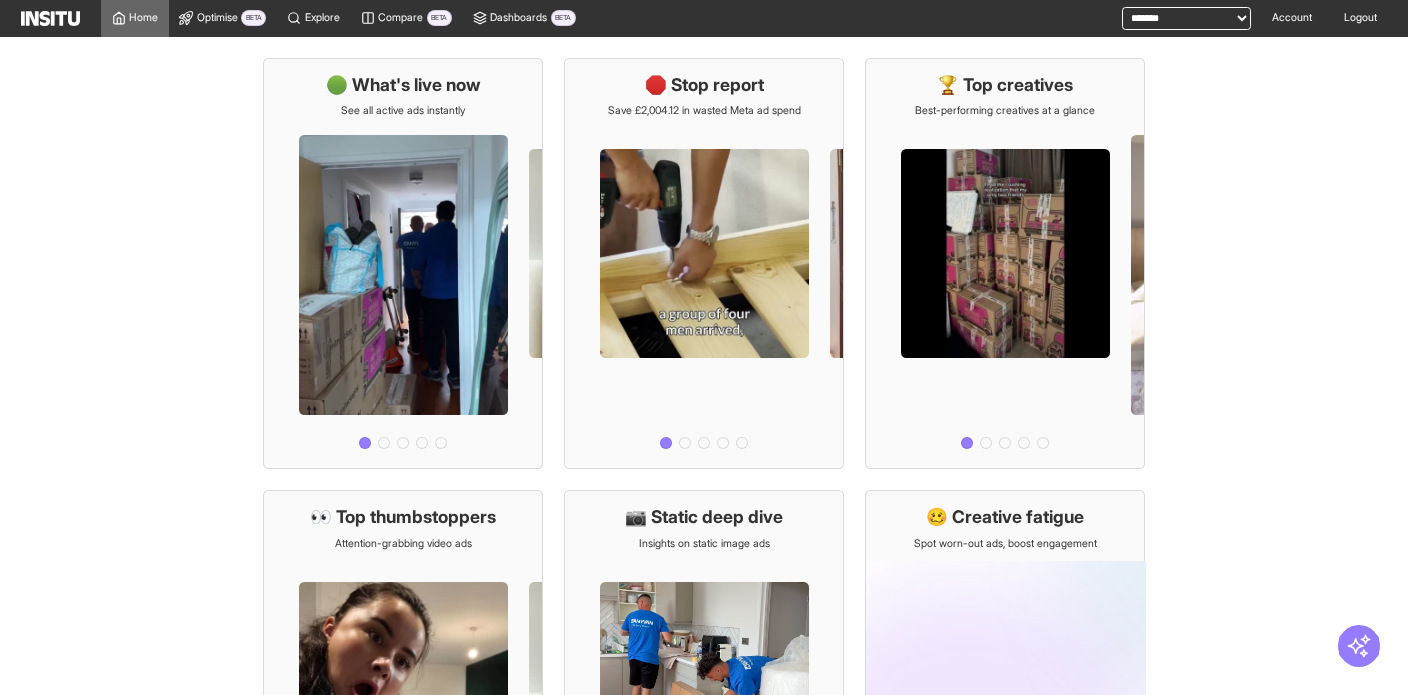scroll, scrollTop: 0, scrollLeft: 0, axis: both 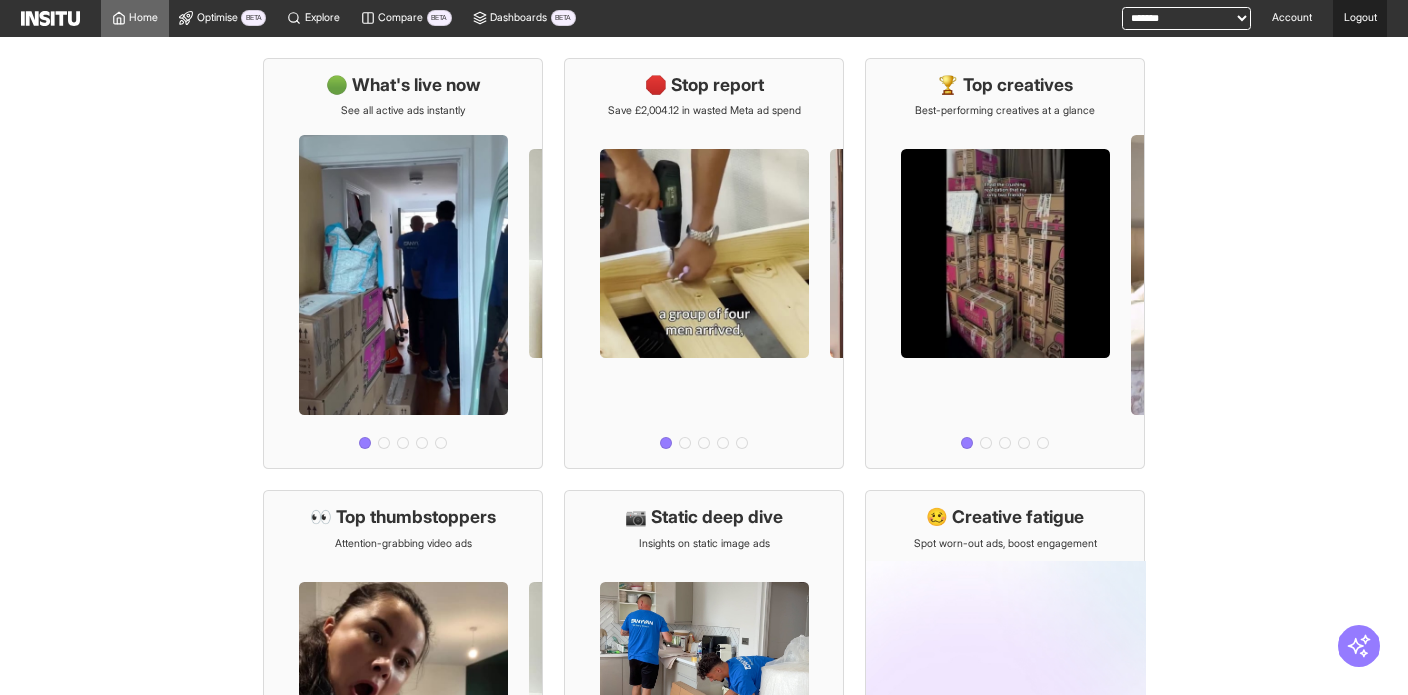 click on "Logout" at bounding box center (1360, 18) 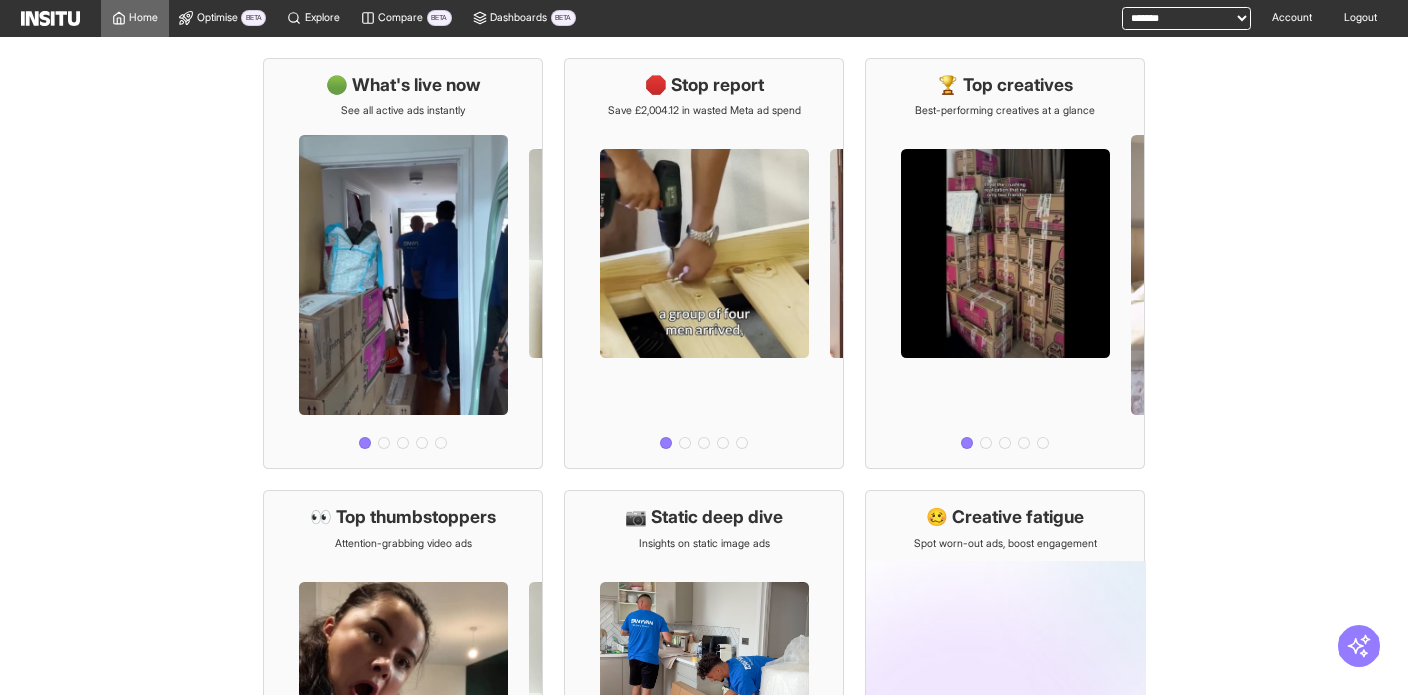 scroll, scrollTop: 0, scrollLeft: 0, axis: both 